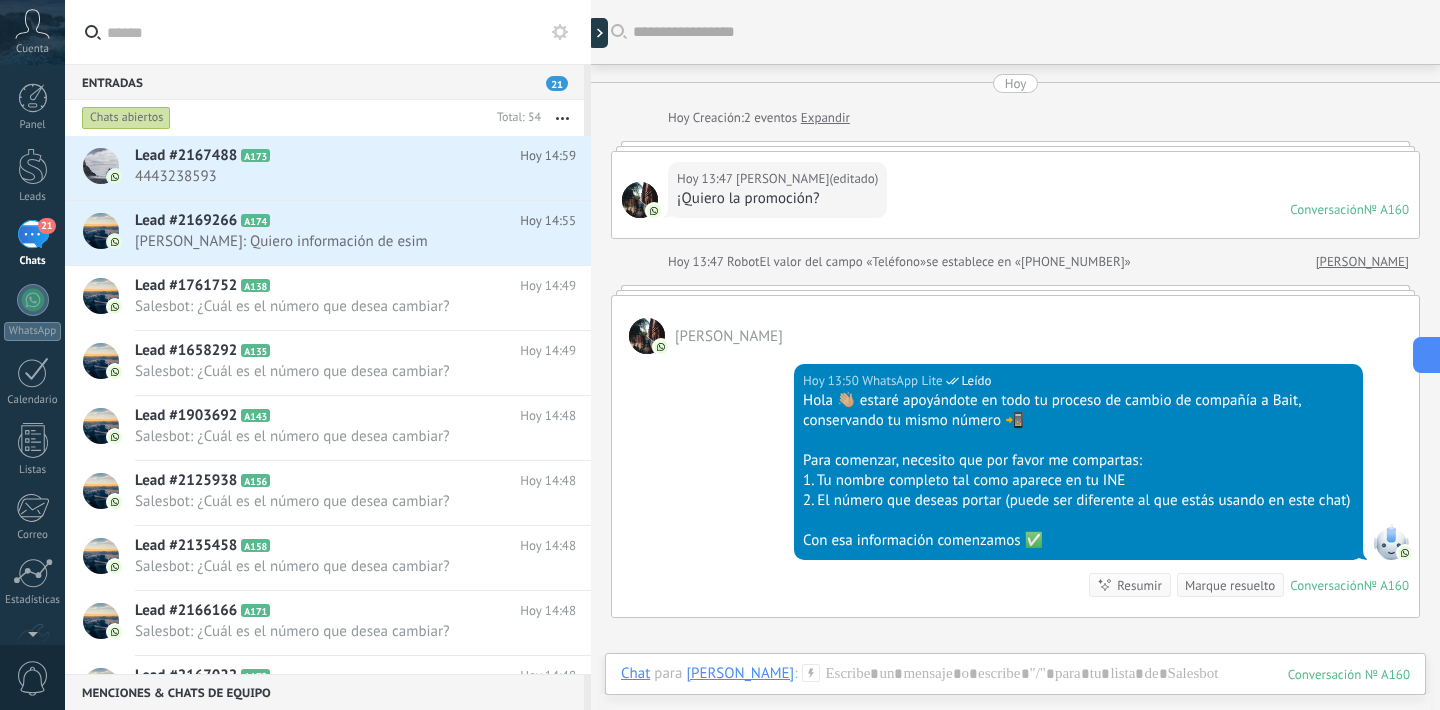 scroll, scrollTop: 0, scrollLeft: 0, axis: both 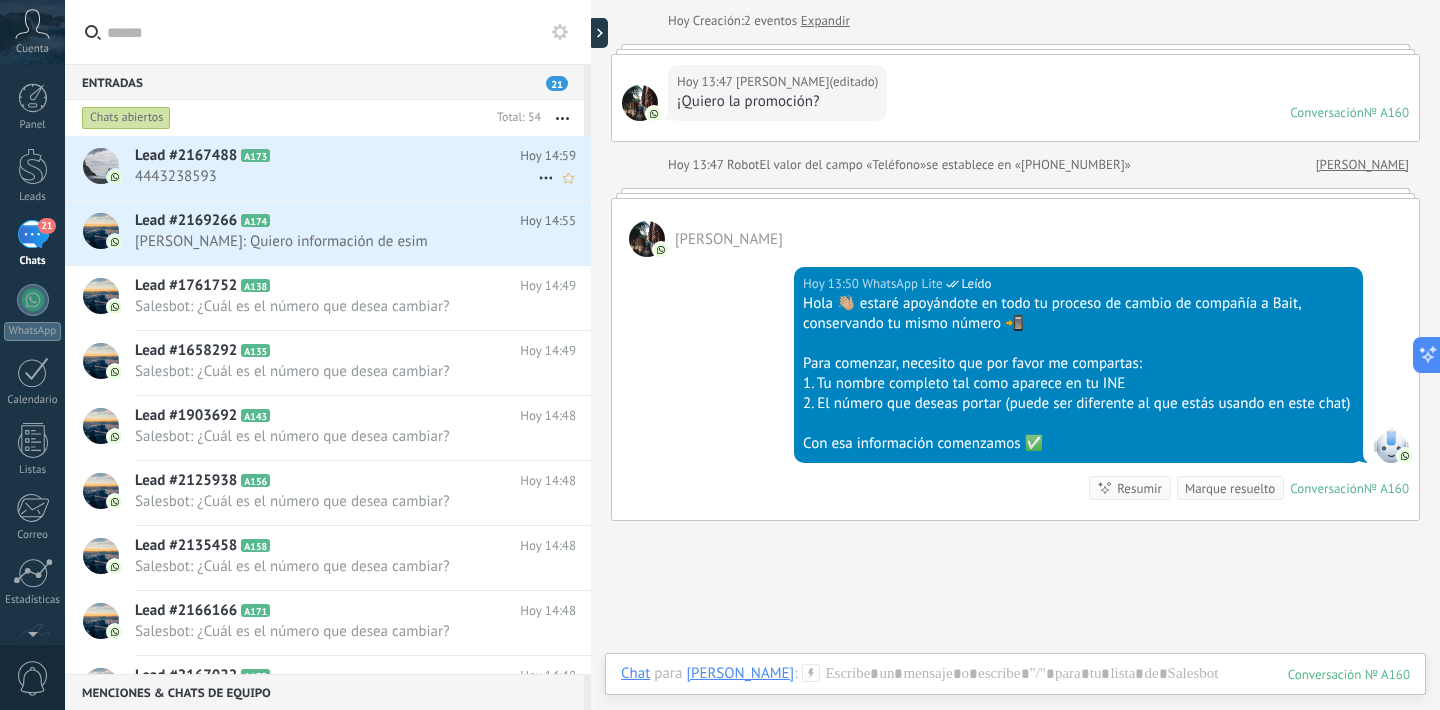 click on "4443238593" at bounding box center [336, 176] 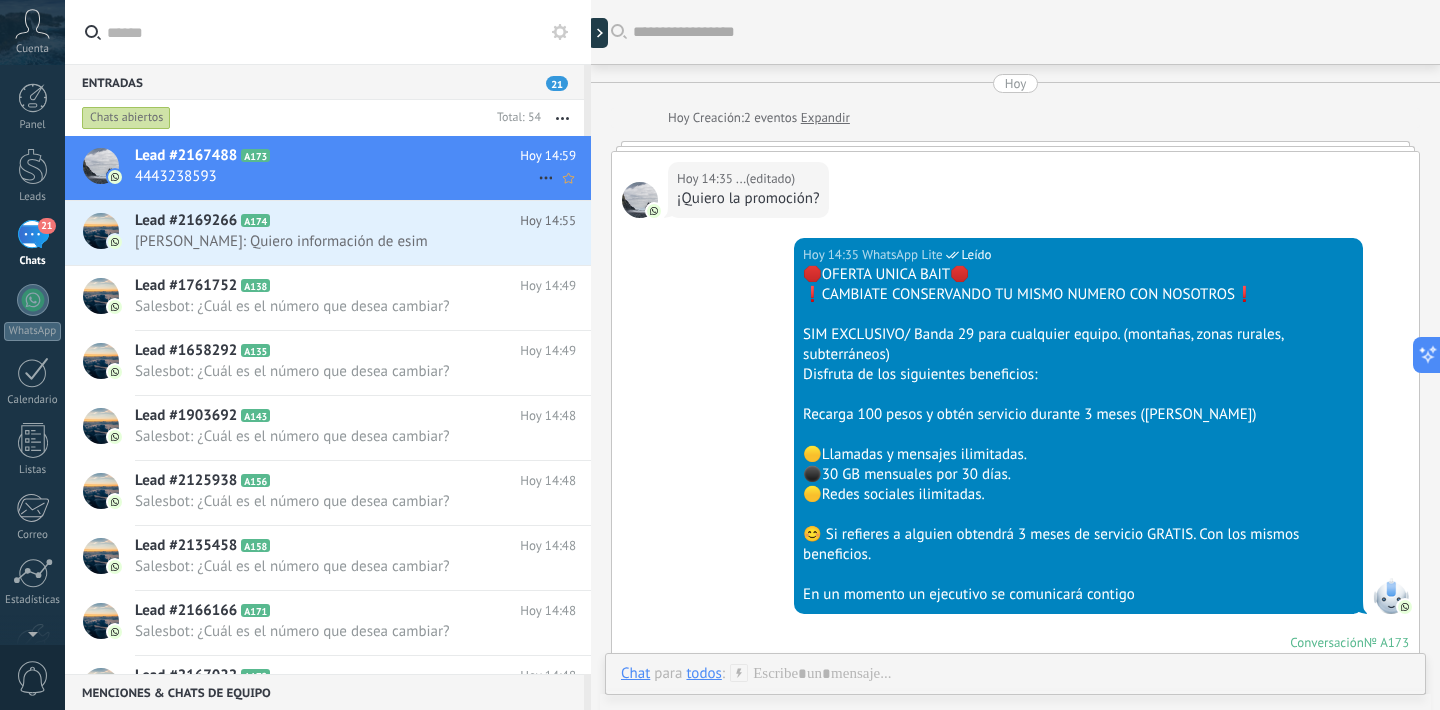 scroll, scrollTop: 556, scrollLeft: 0, axis: vertical 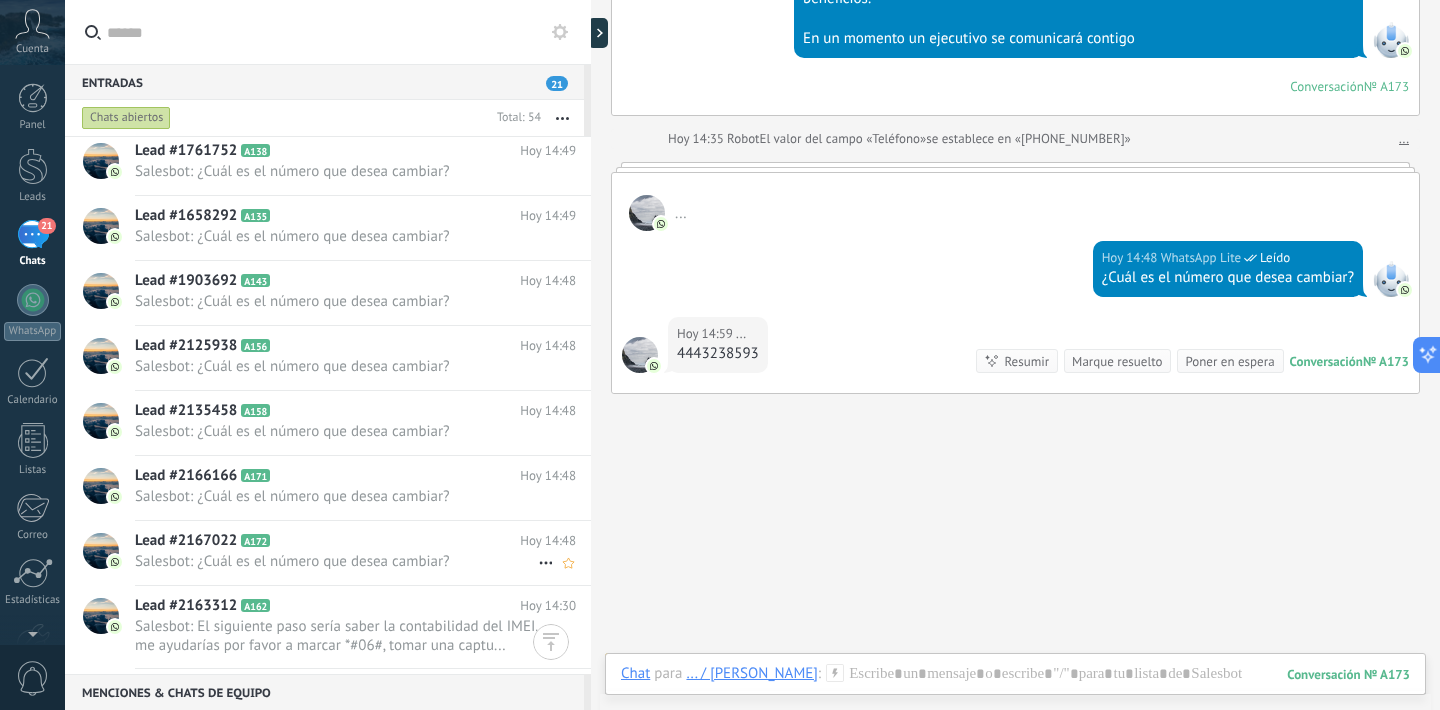 click on "Lead #2167022
A172" at bounding box center [327, 541] 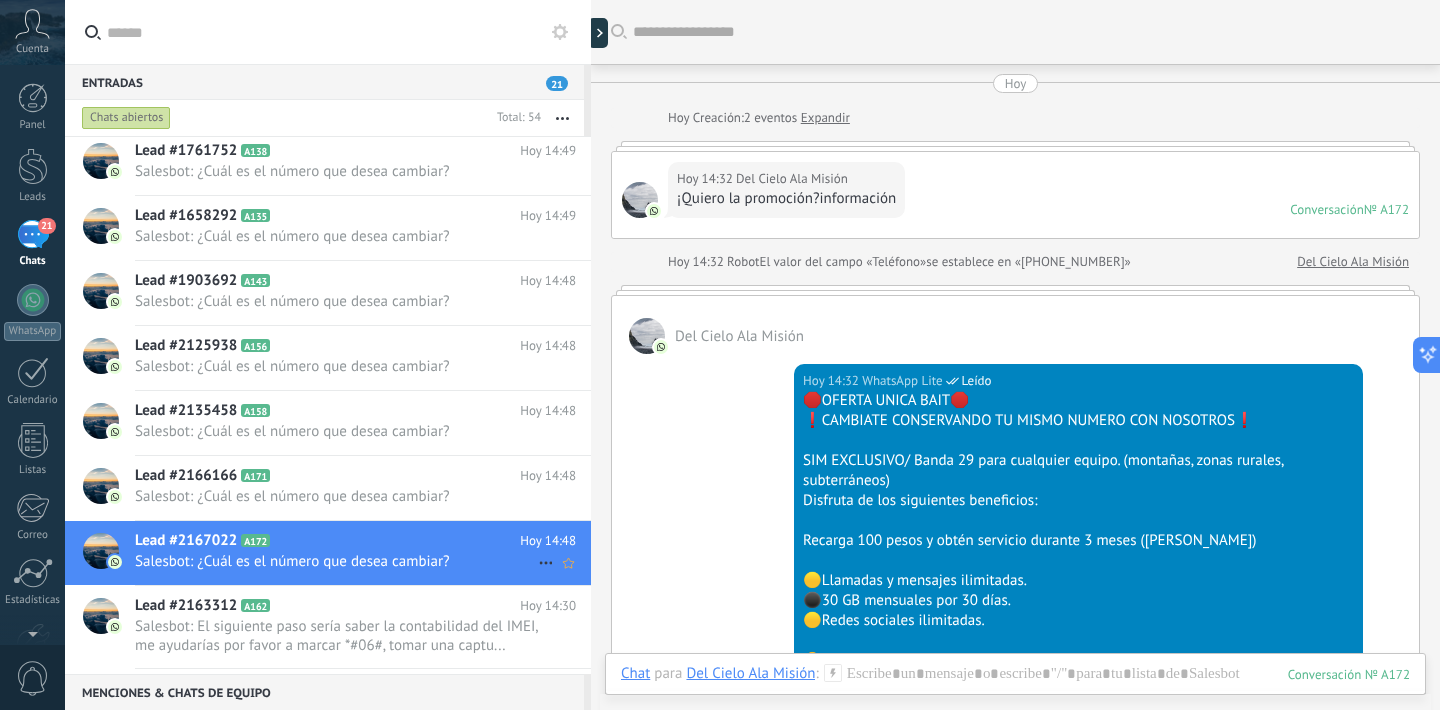 scroll, scrollTop: 538, scrollLeft: 0, axis: vertical 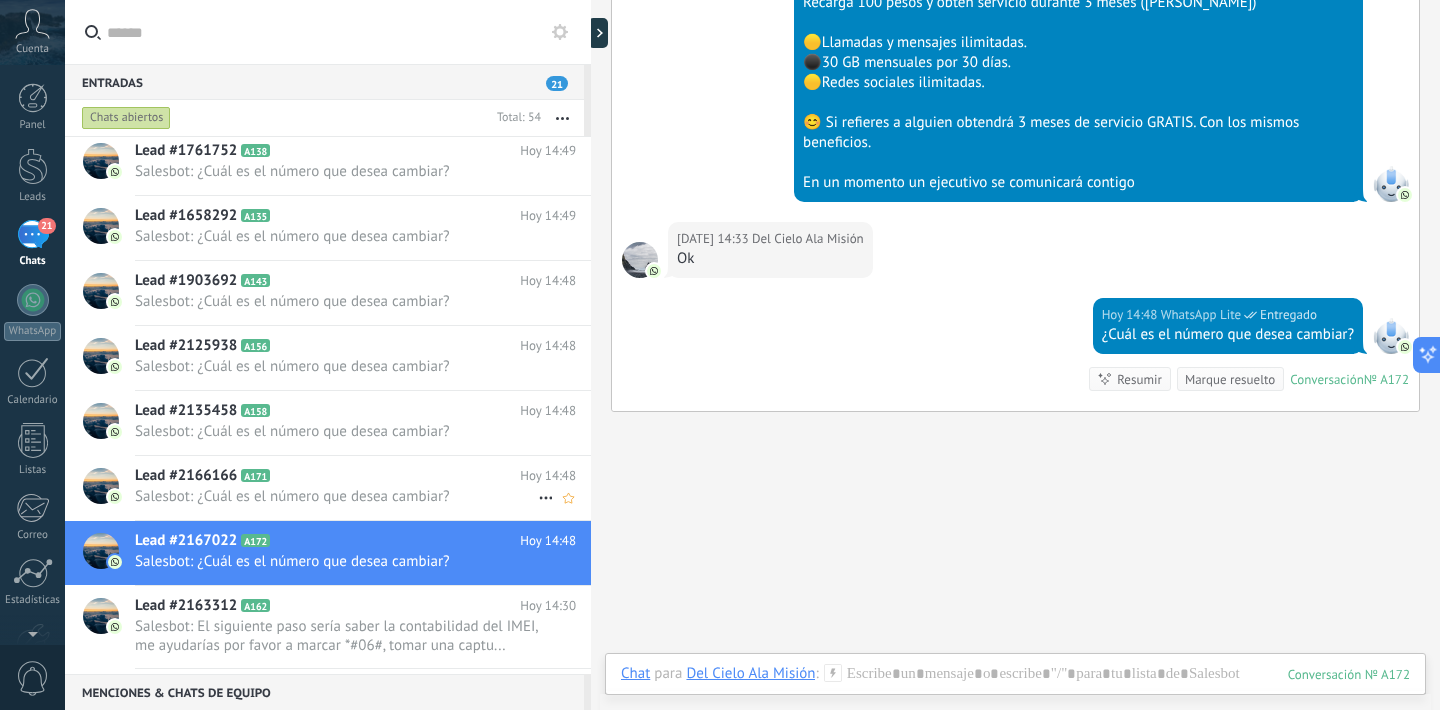 click on "Salesbot: ¿Cuál es el número que desea cambiar?" at bounding box center (336, 496) 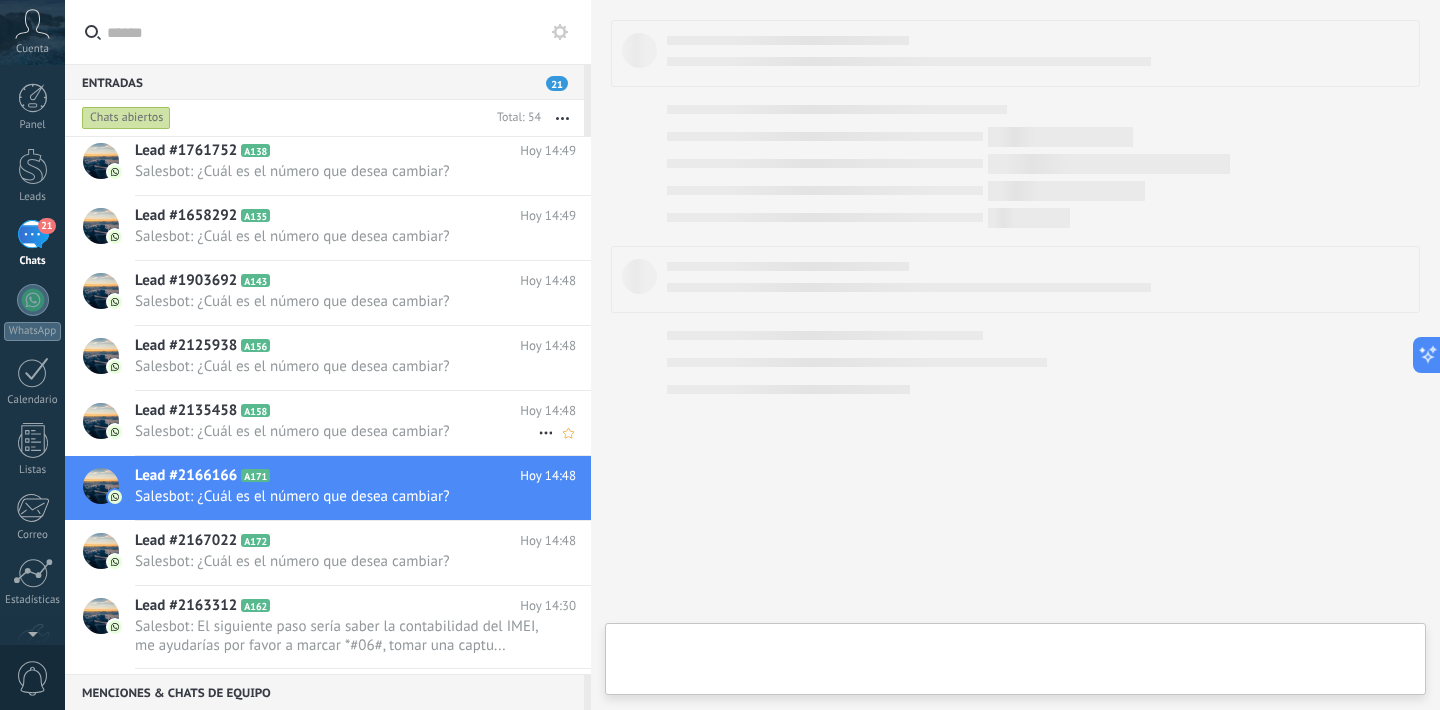 click on "Lead #2135458
A158" at bounding box center [327, 411] 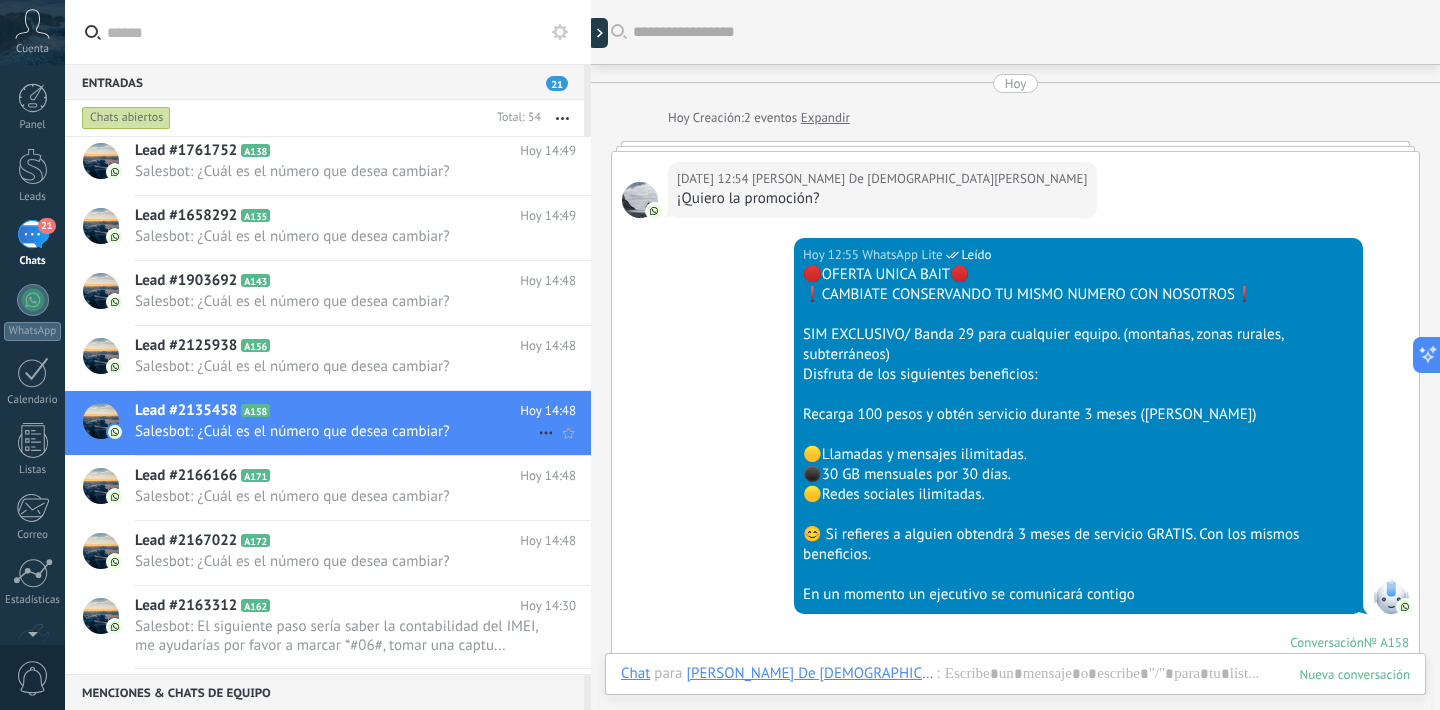 scroll, scrollTop: 460, scrollLeft: 0, axis: vertical 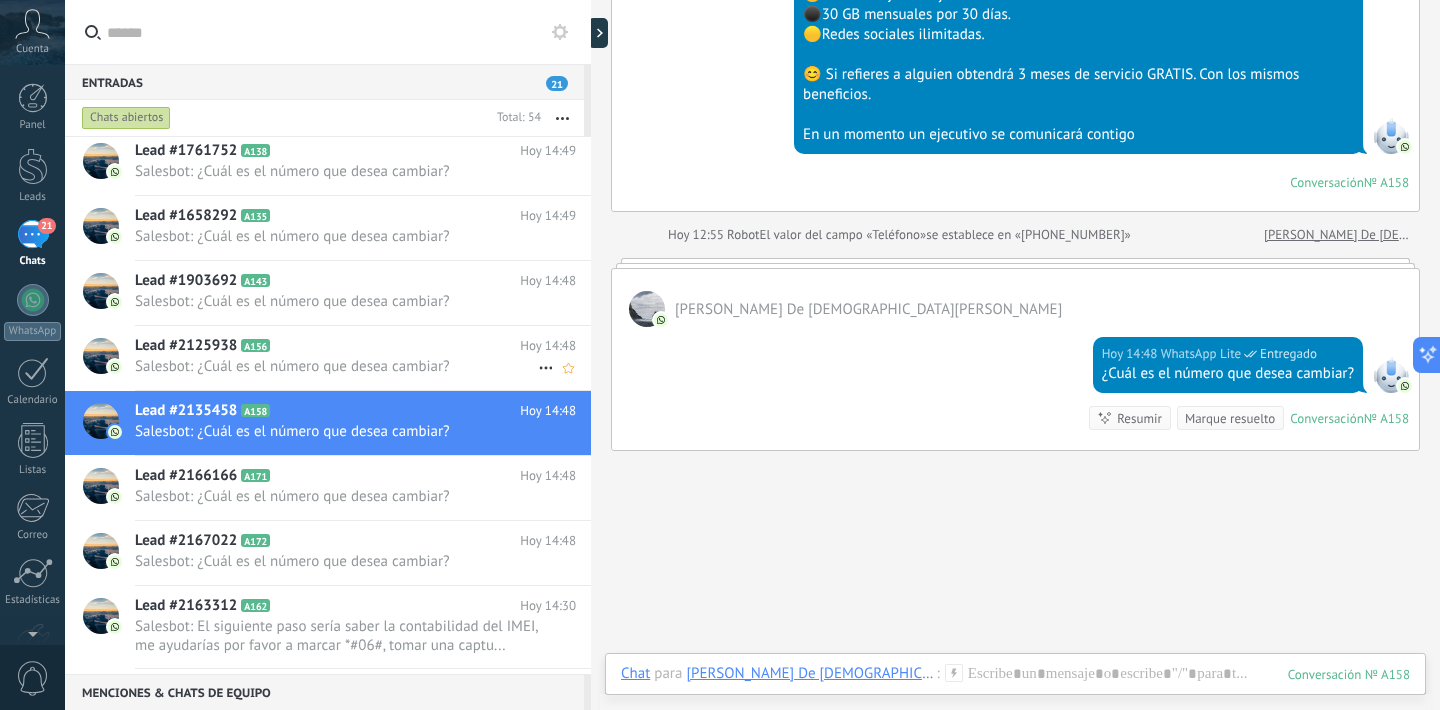 click on "Lead #2125938
A156" at bounding box center (327, 346) 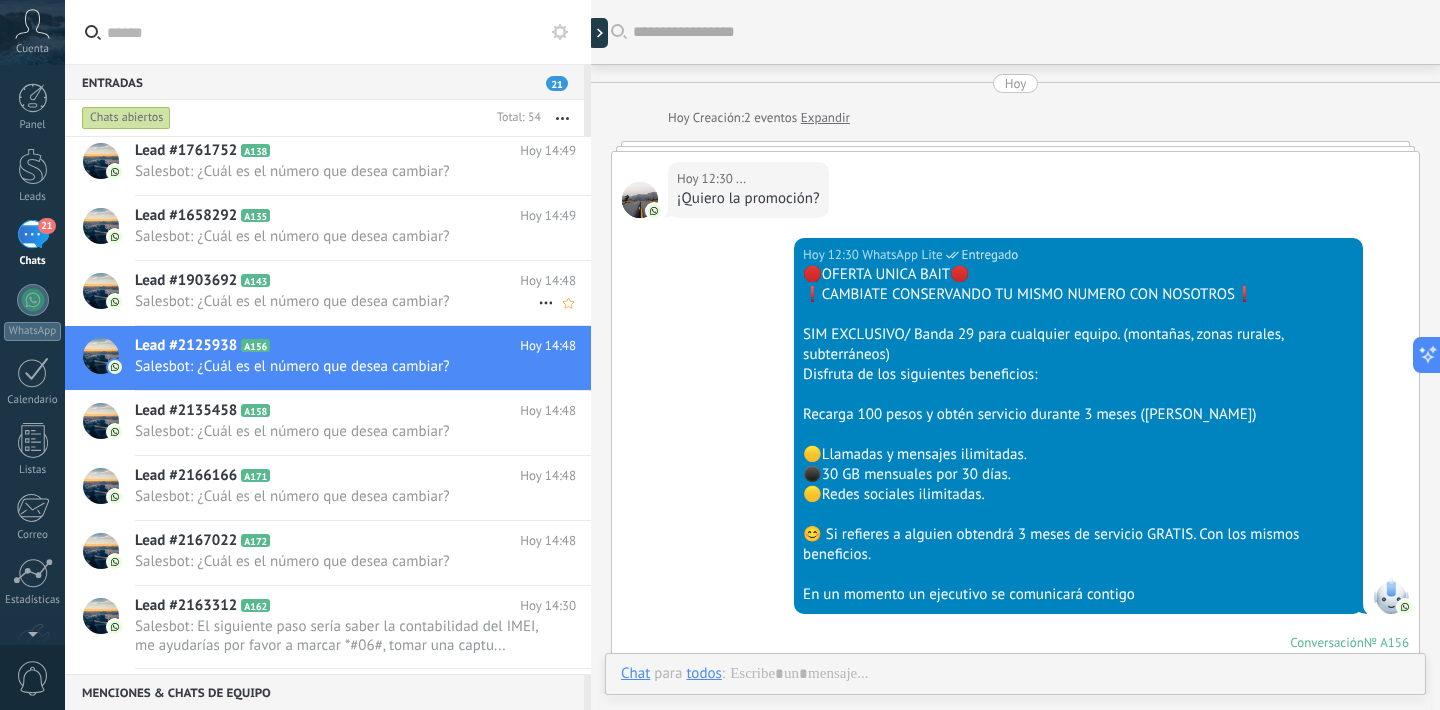 click on "Lead #1903692
A143" at bounding box center (327, 281) 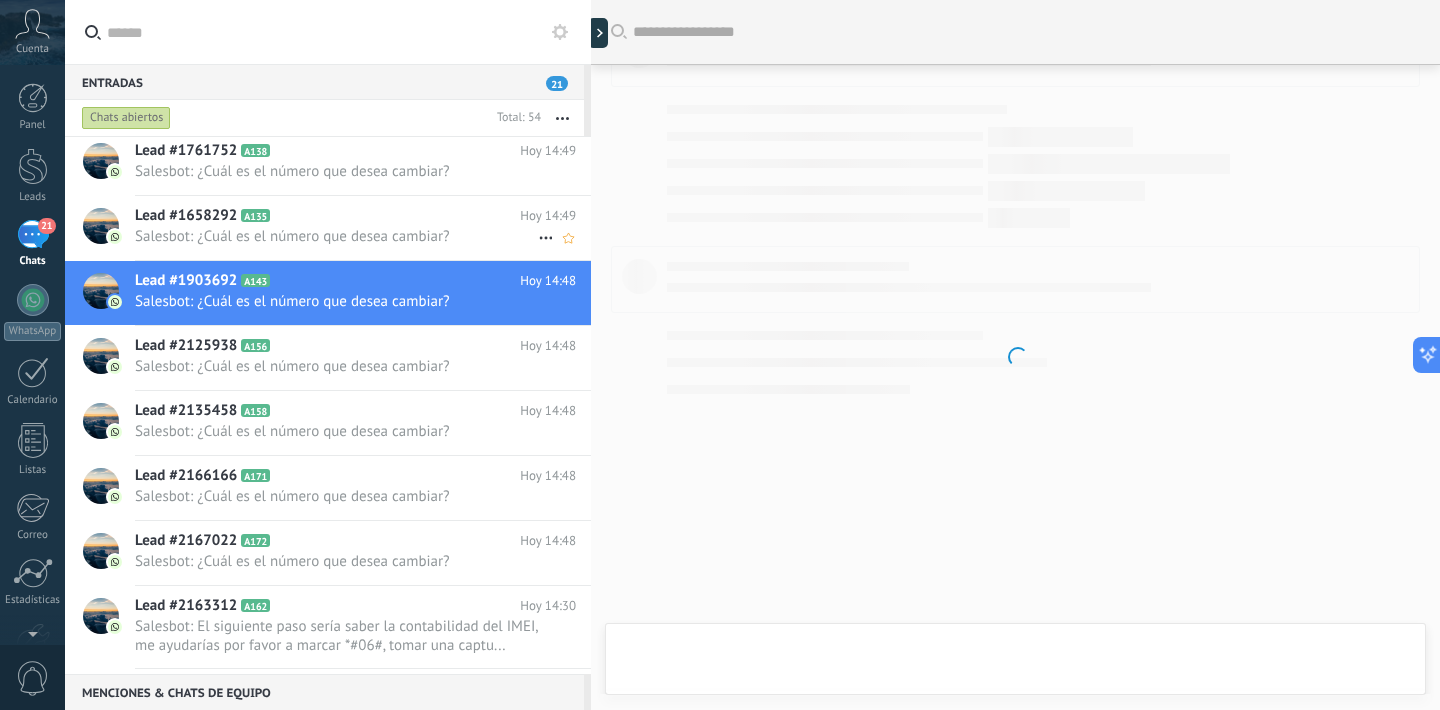 click on "Salesbot: ¿Cuál es el número que desea cambiar?" at bounding box center (336, 236) 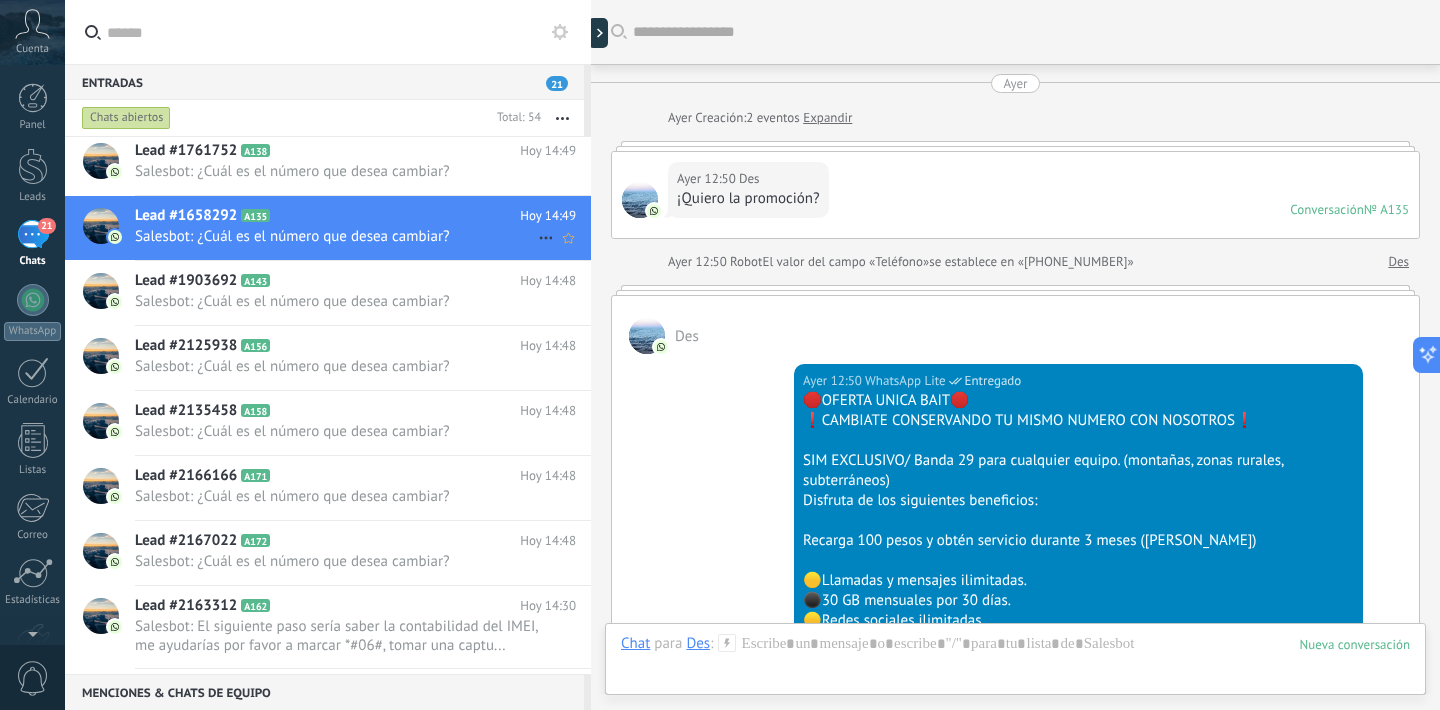scroll, scrollTop: 590, scrollLeft: 0, axis: vertical 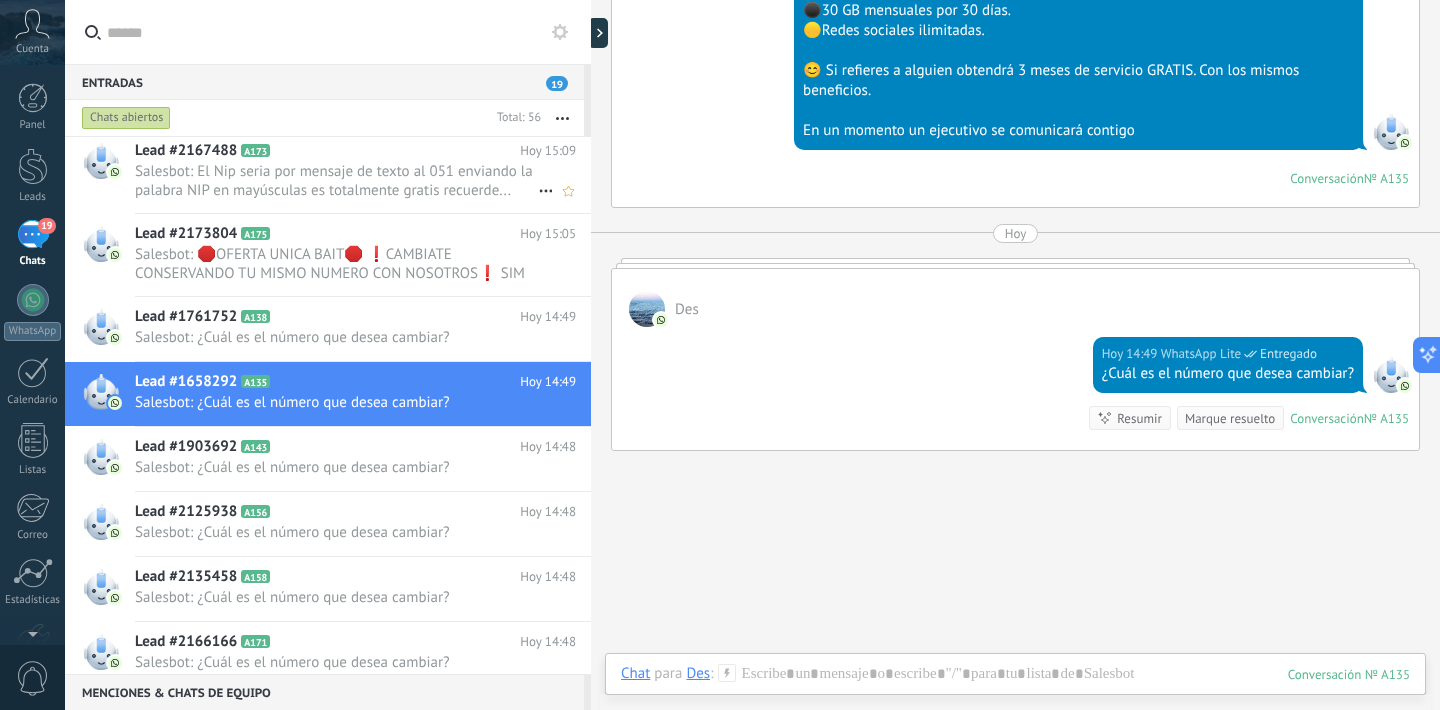 click on "Salesbot: El Nip seria por mensaje de texto al 051 enviando la palabra NIP en mayúsculas
es totalmente gratis
recuerde..." at bounding box center (336, 181) 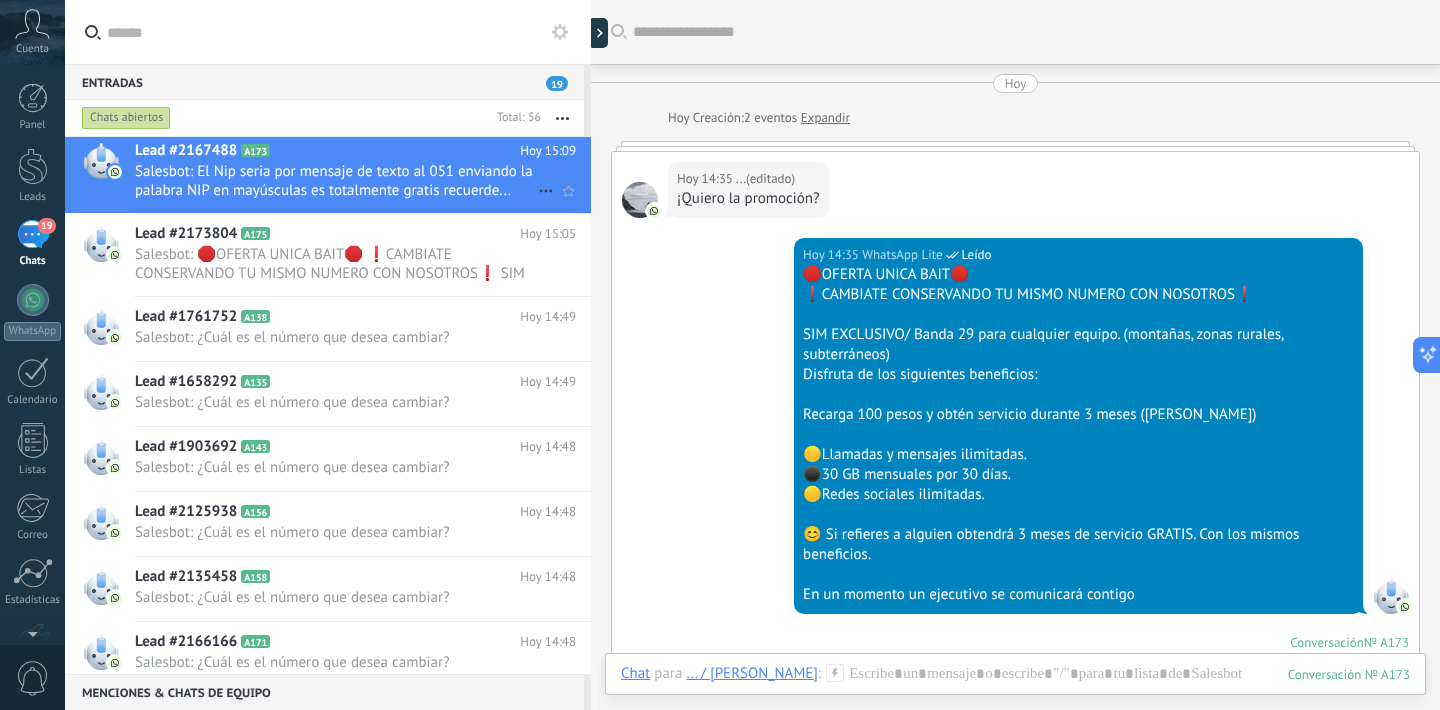 scroll, scrollTop: 681, scrollLeft: 0, axis: vertical 